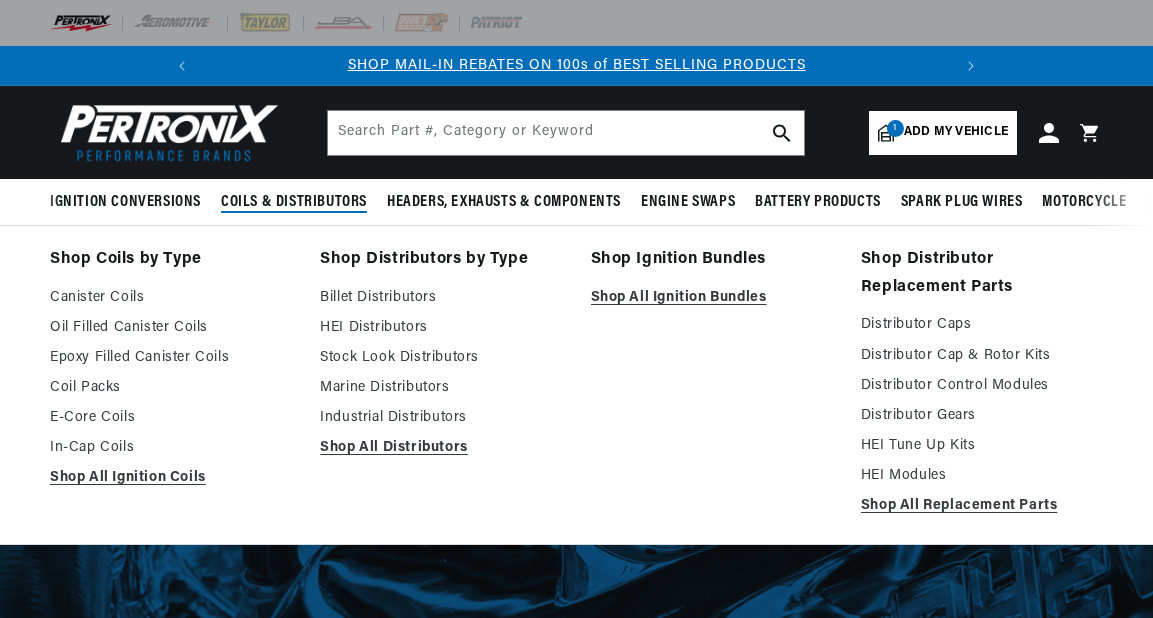 select on "1965" 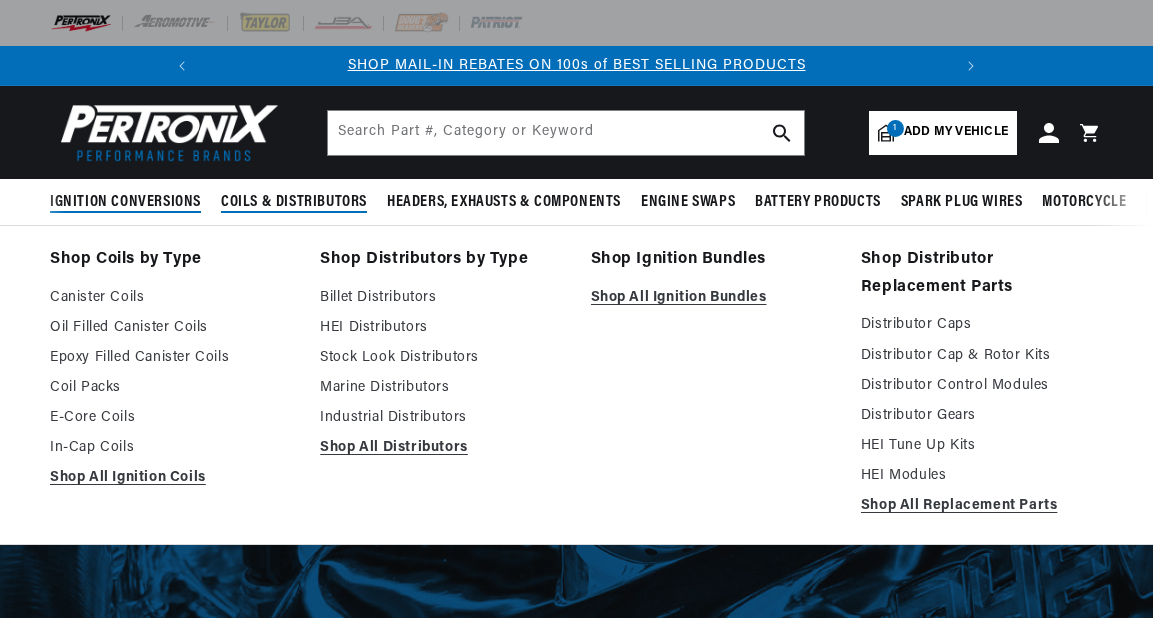 scroll, scrollTop: 0, scrollLeft: 0, axis: both 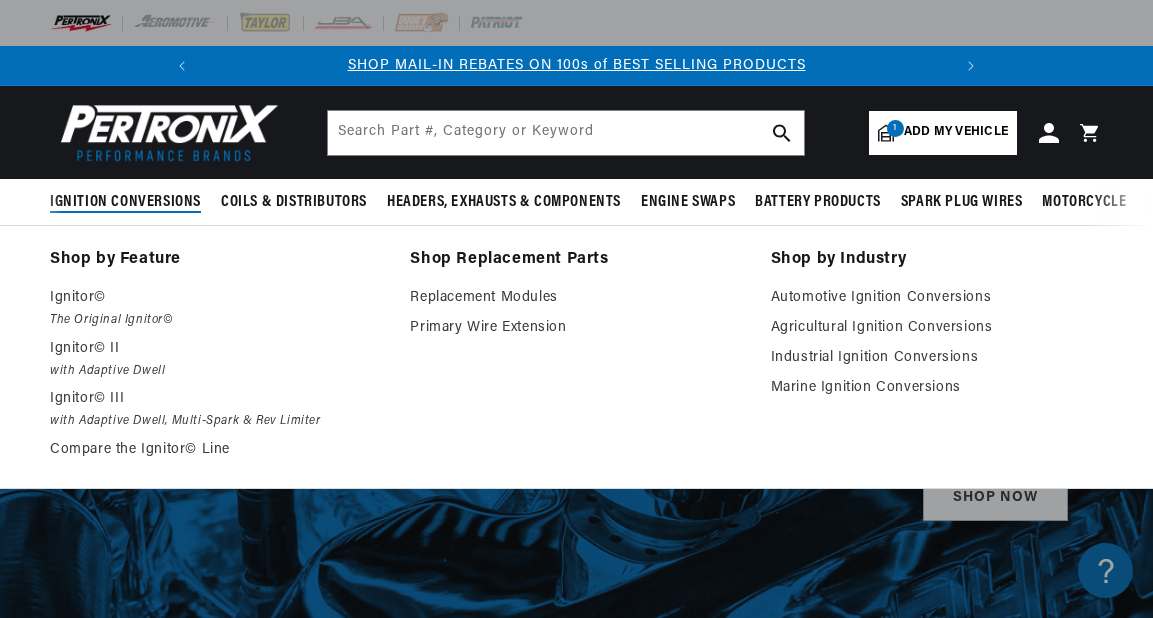 click on "Ignition Conversions" at bounding box center [125, 202] 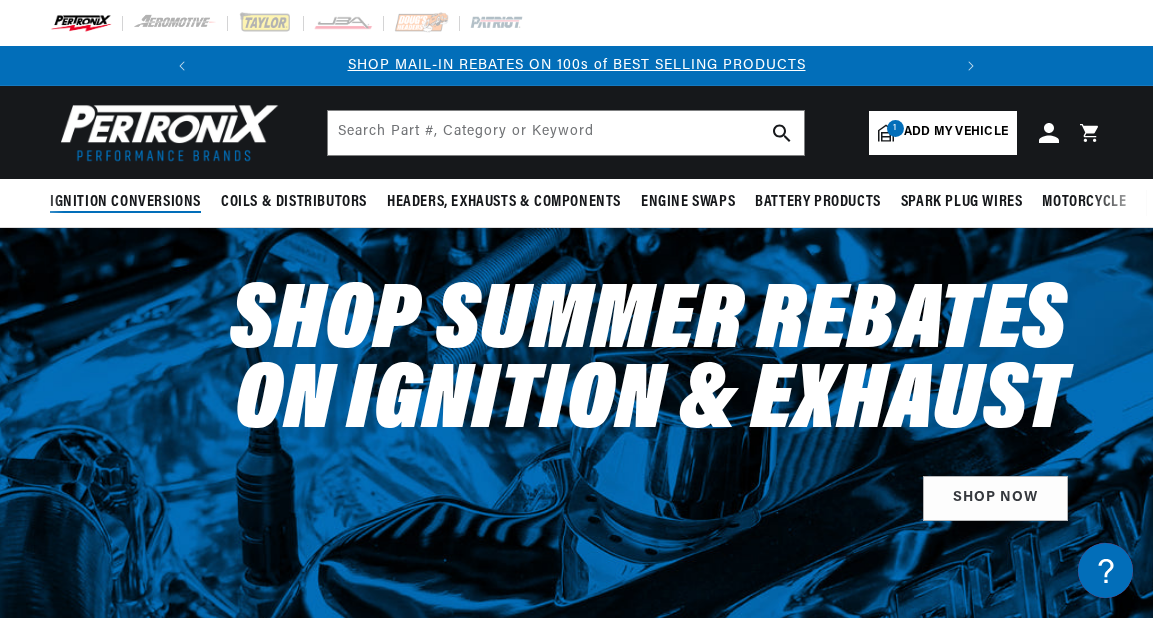 scroll, scrollTop: 0, scrollLeft: 0, axis: both 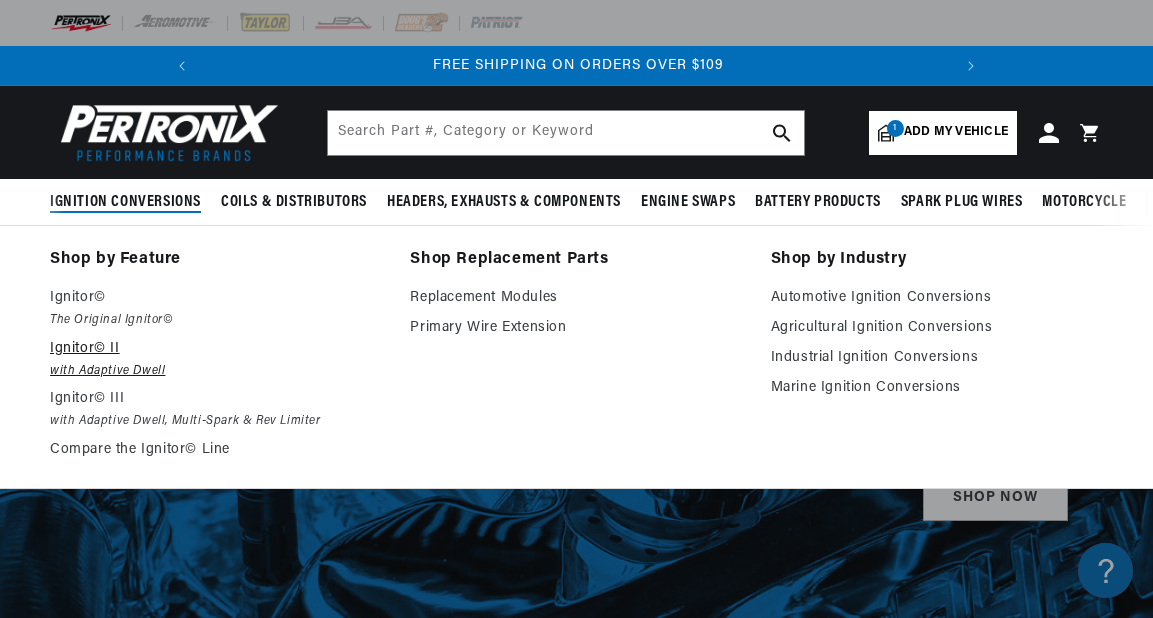 click on "Ignitor© II" at bounding box center [216, 349] 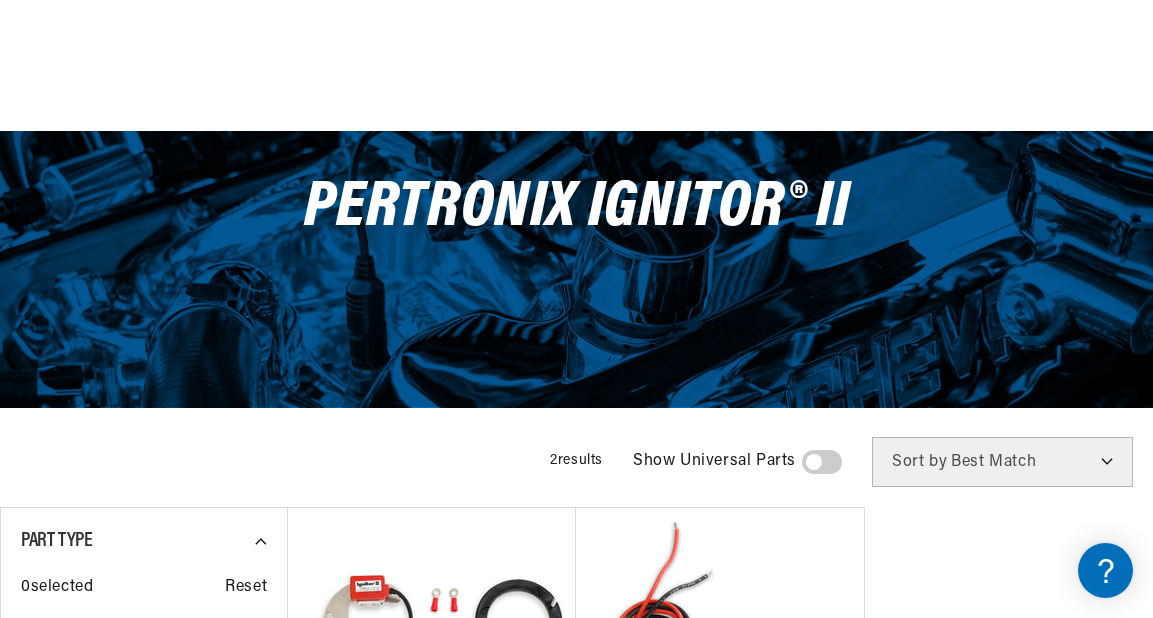 scroll, scrollTop: 400, scrollLeft: 0, axis: vertical 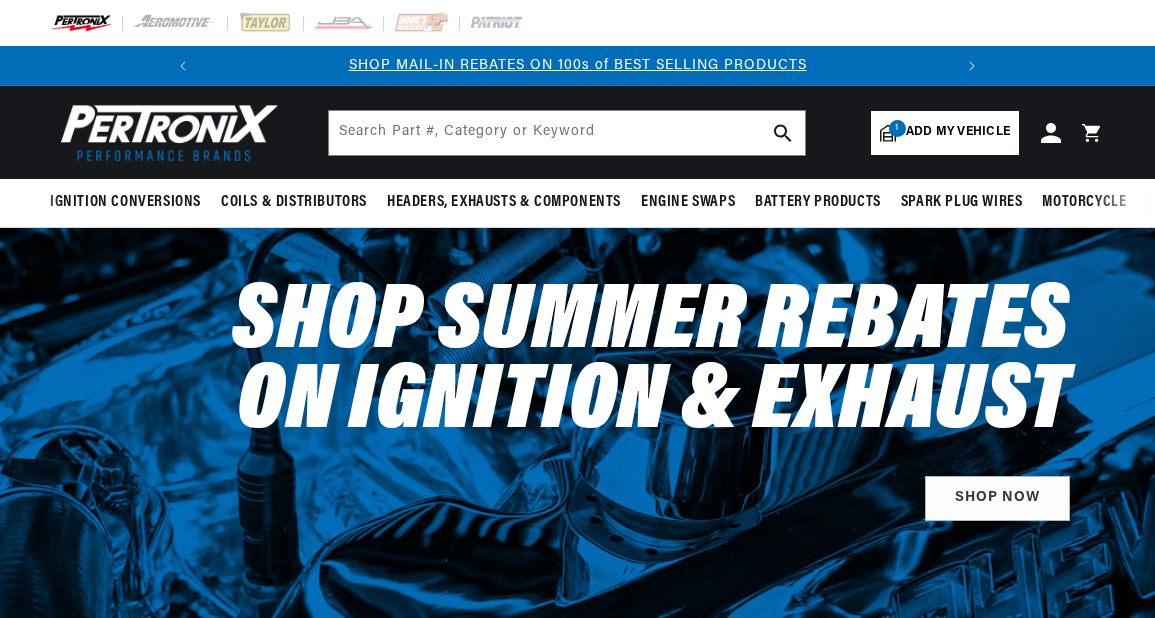 select on "1965" 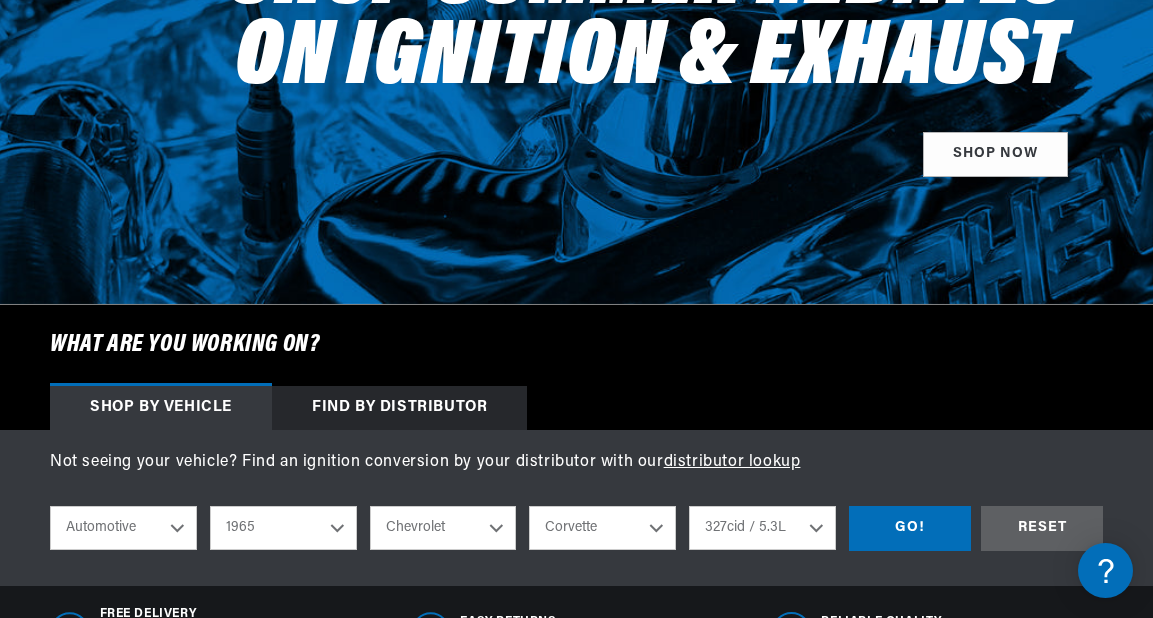 scroll, scrollTop: 500, scrollLeft: 0, axis: vertical 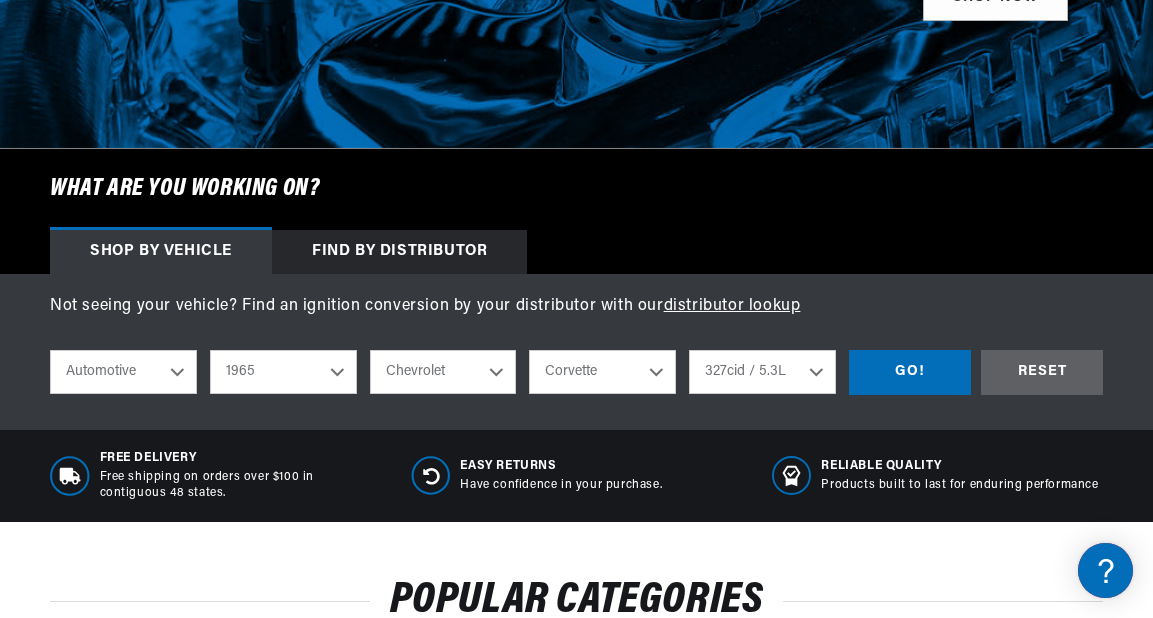 click on "2022
2021
2020
2019
2018
2017
2016
2015
2014
2013
2012
2011
2010
2009
2008
2007
2006
2005
2004
2003
2002
2001
2000
1999
1998
1997
1996
1995
1994
1993
1992
1991
1990
1989
1988
1987
1986
1985 1984" at bounding box center [283, 372] 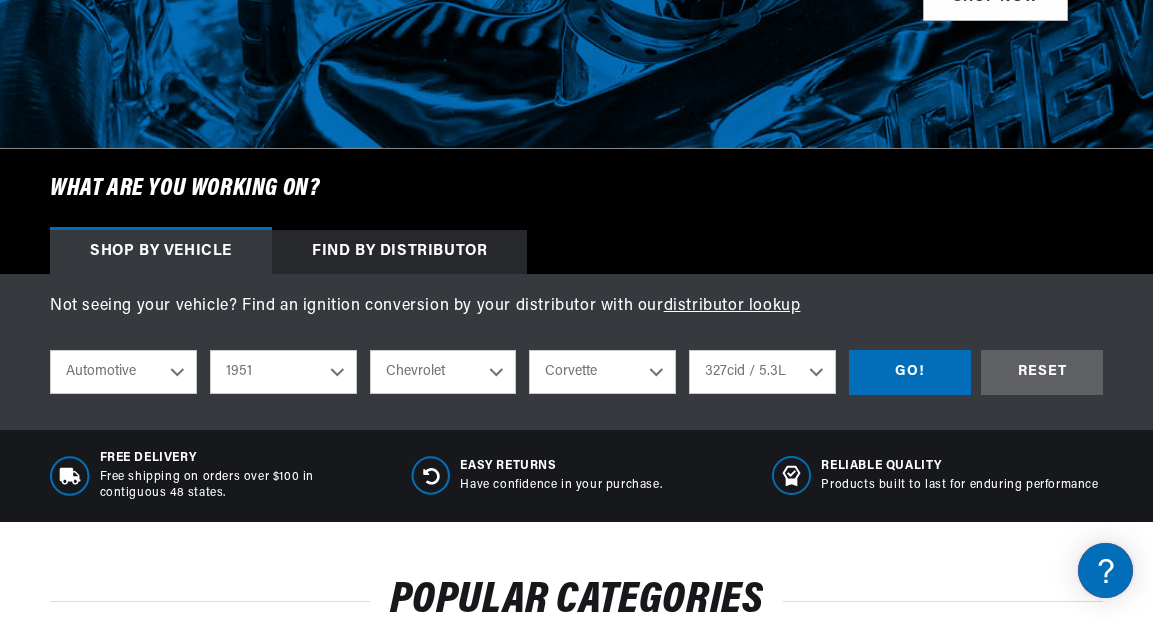 click on "2022
2021
2020
2019
2018
2017
2016
2015
2014
2013
2012
2011
2010
2009
2008
2007
2006
2005
2004
2003
2002
2001
2000
1999
1998
1997
1996
1995
1994
1993
1992
1991
1990
1989
1988
1987
1986
1985 1984" at bounding box center (283, 372) 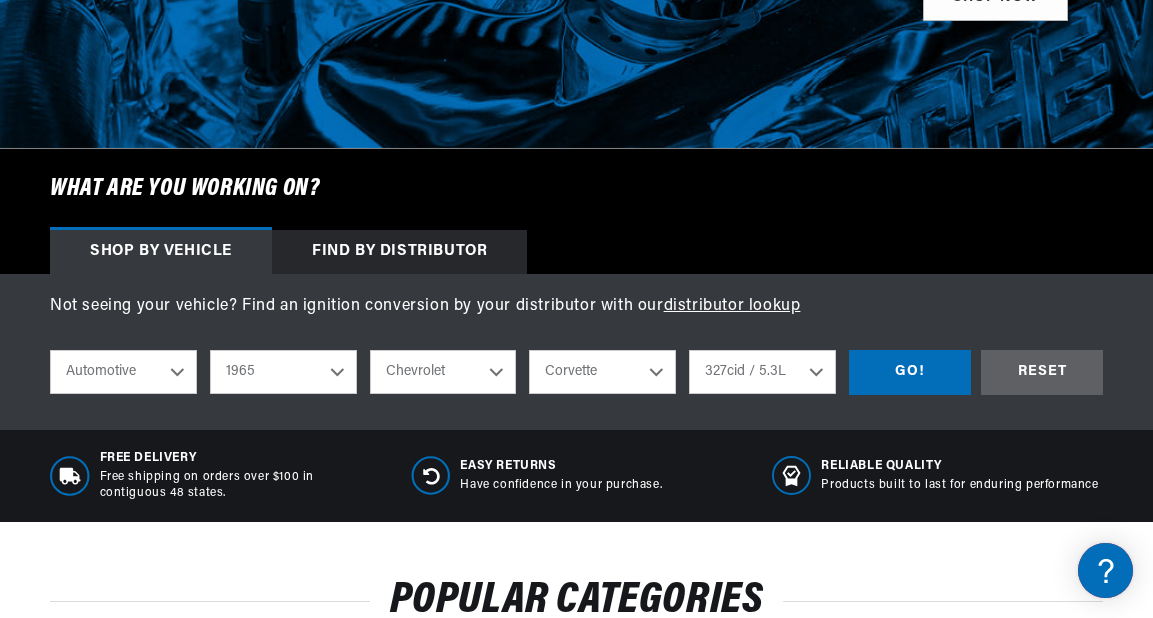select on "1951" 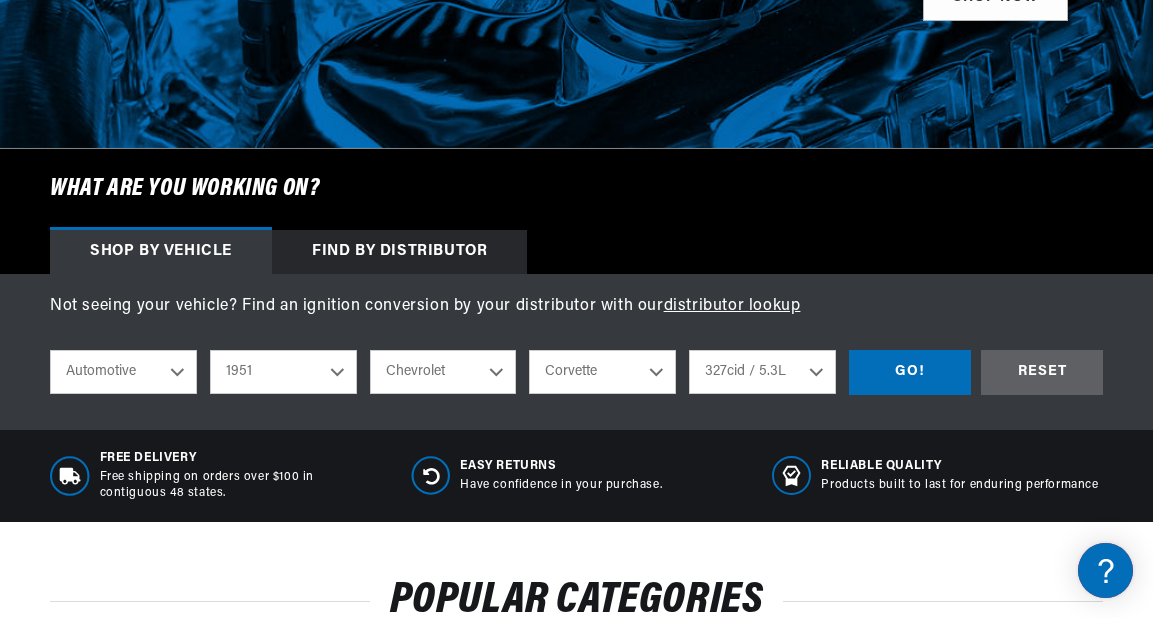select 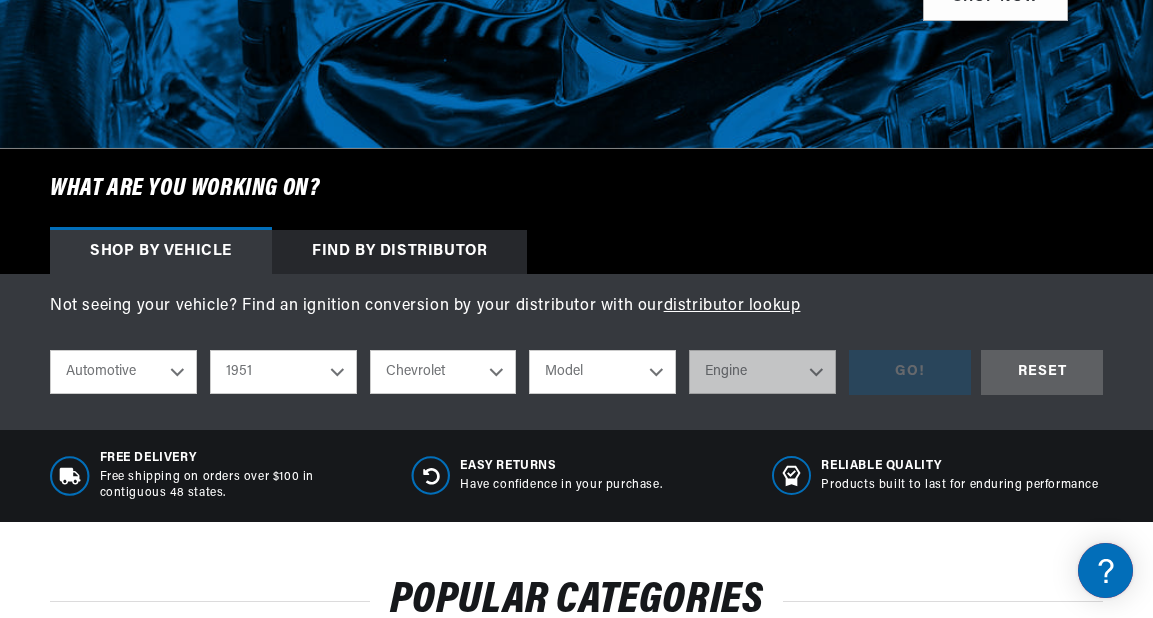 click on "Model
Bel Air
Fleetline
Styleline Deluxe
Styleline Special
Truck" at bounding box center (602, 372) 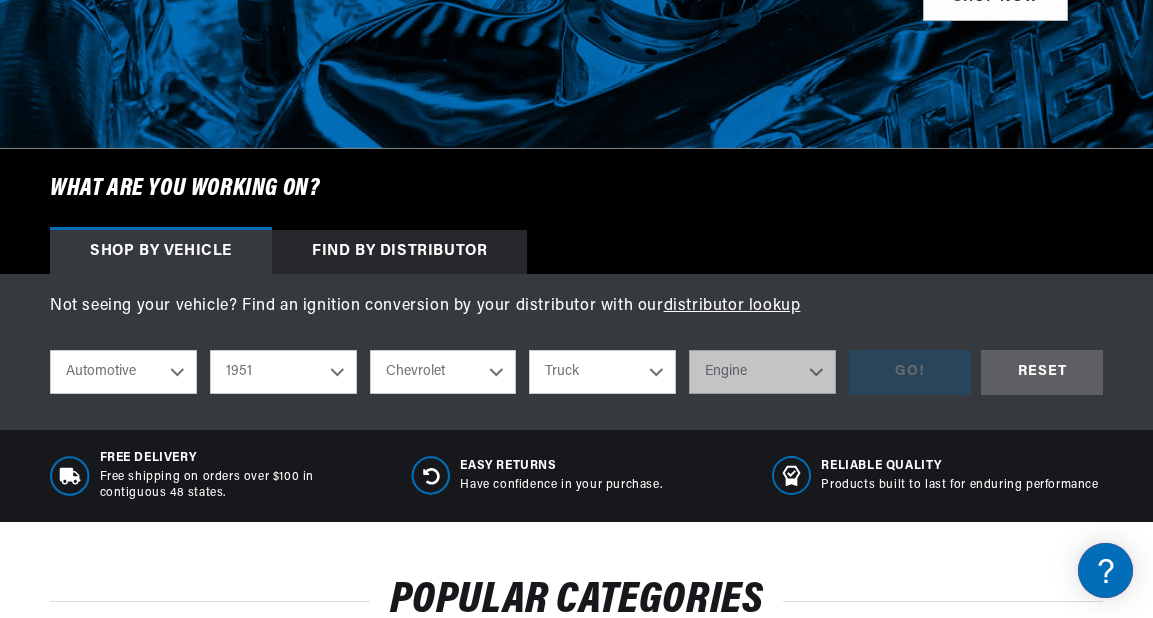 click on "Model
Bel Air
Fleetline
Styleline Deluxe
Styleline Special
Truck" at bounding box center [602, 372] 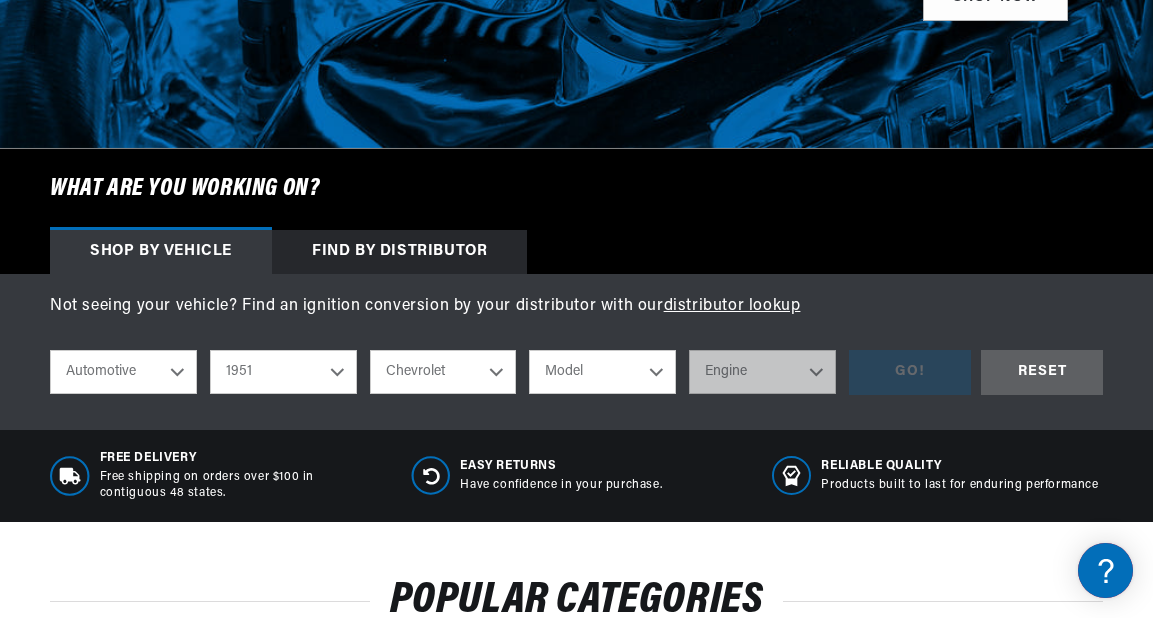 select on "Truck" 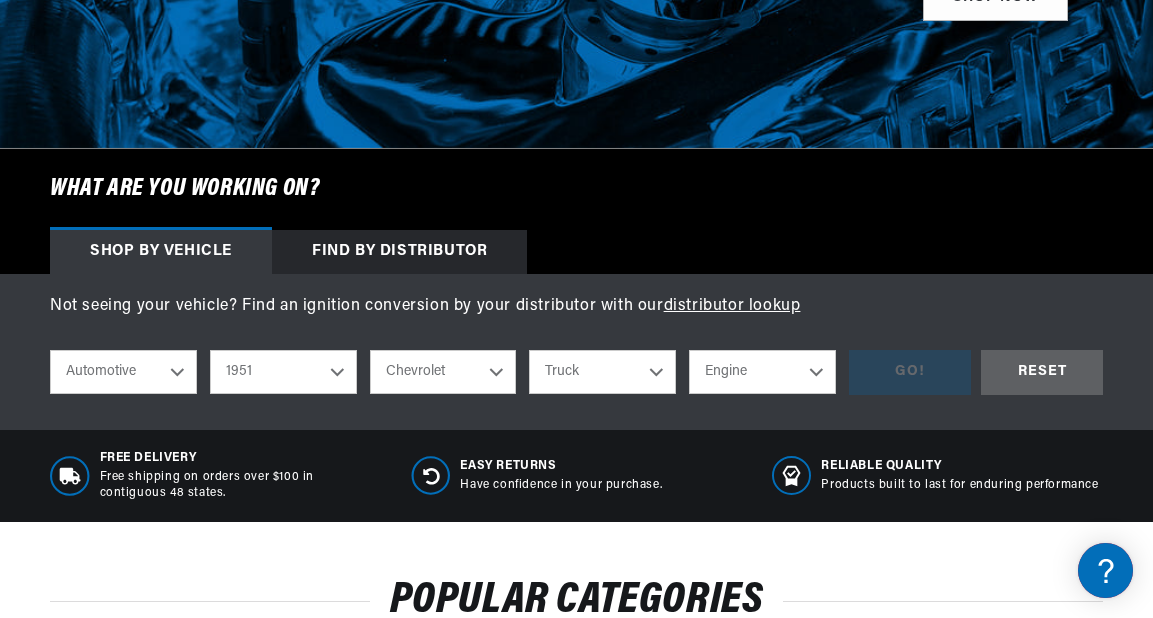 click on "Engine
3.8L
4.3L" at bounding box center (762, 372) 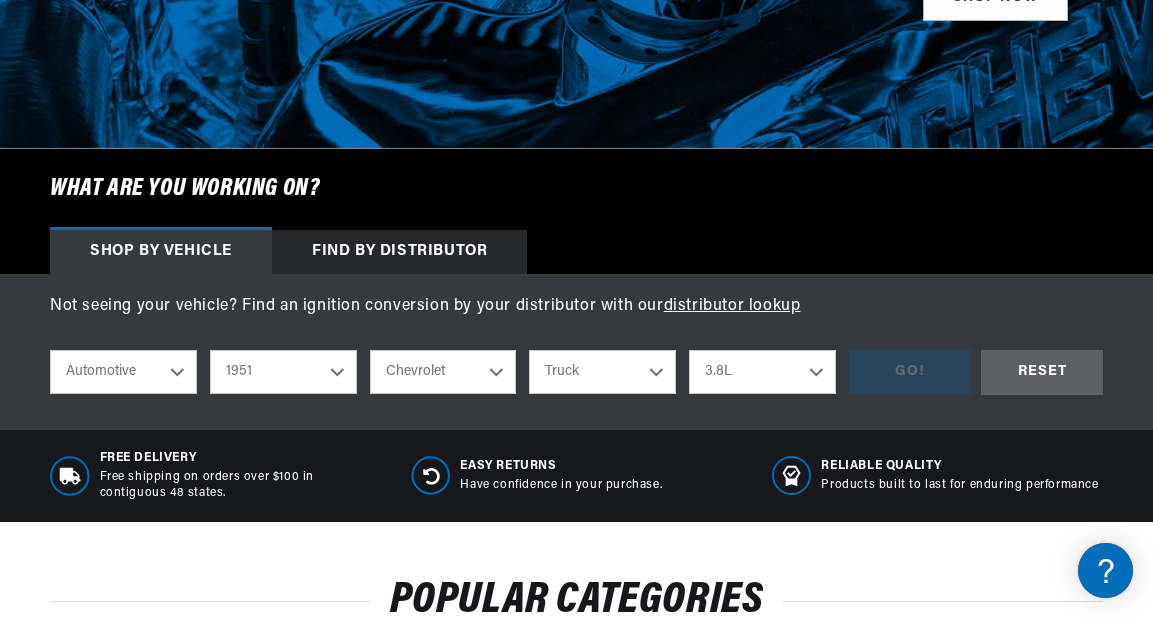 click on "Engine
3.8L
4.3L" at bounding box center (762, 372) 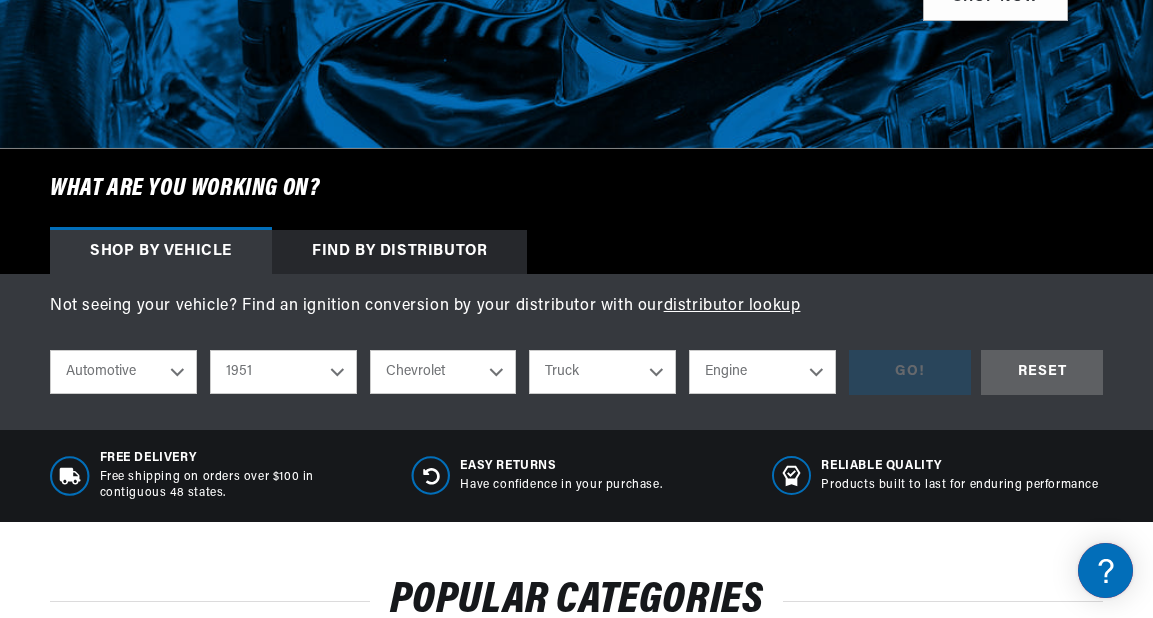 select on "3.8L" 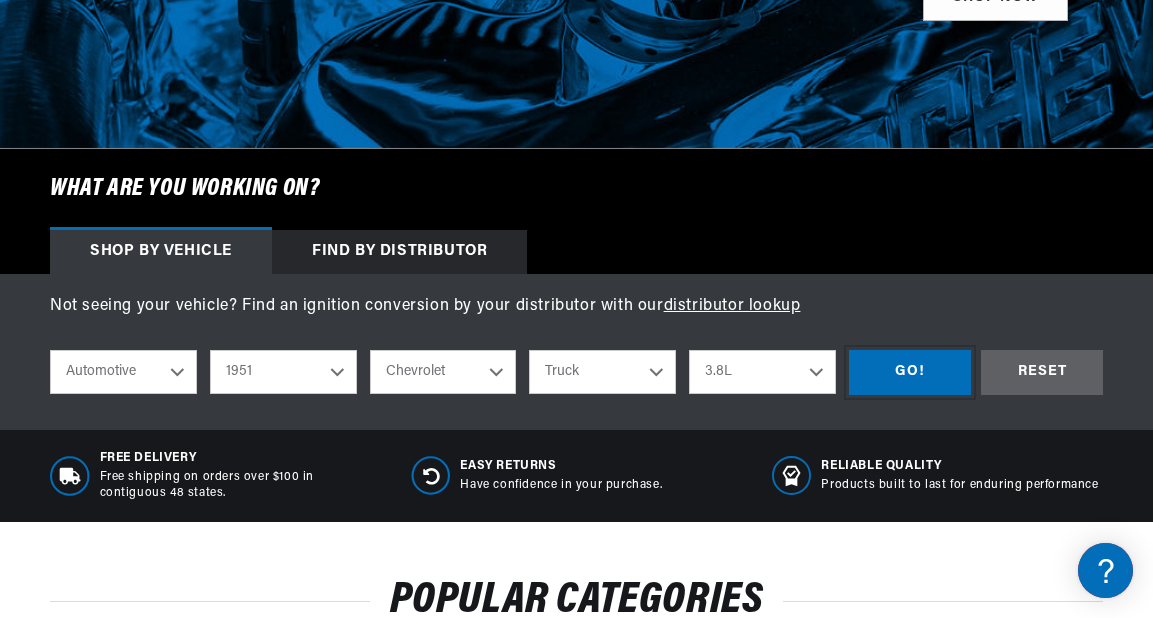 click on "GO!" at bounding box center [910, 372] 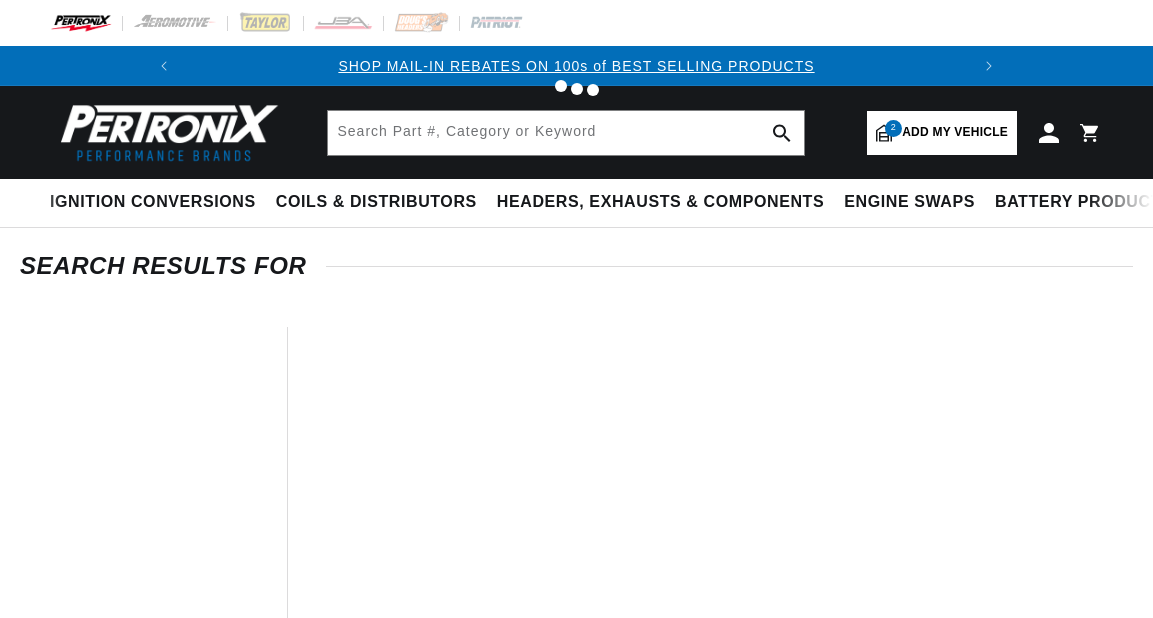 scroll, scrollTop: 0, scrollLeft: 0, axis: both 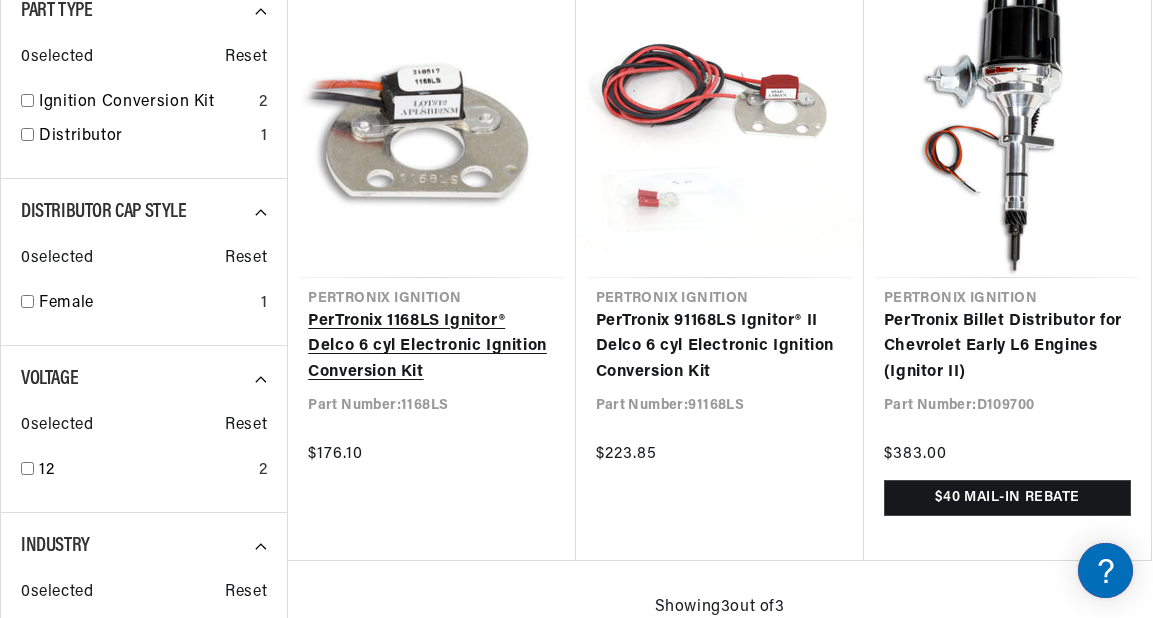 click on "PerTronix 1168LS Ignitor® Delco 6 cyl Electronic Ignition Conversion Kit" at bounding box center (431, 347) 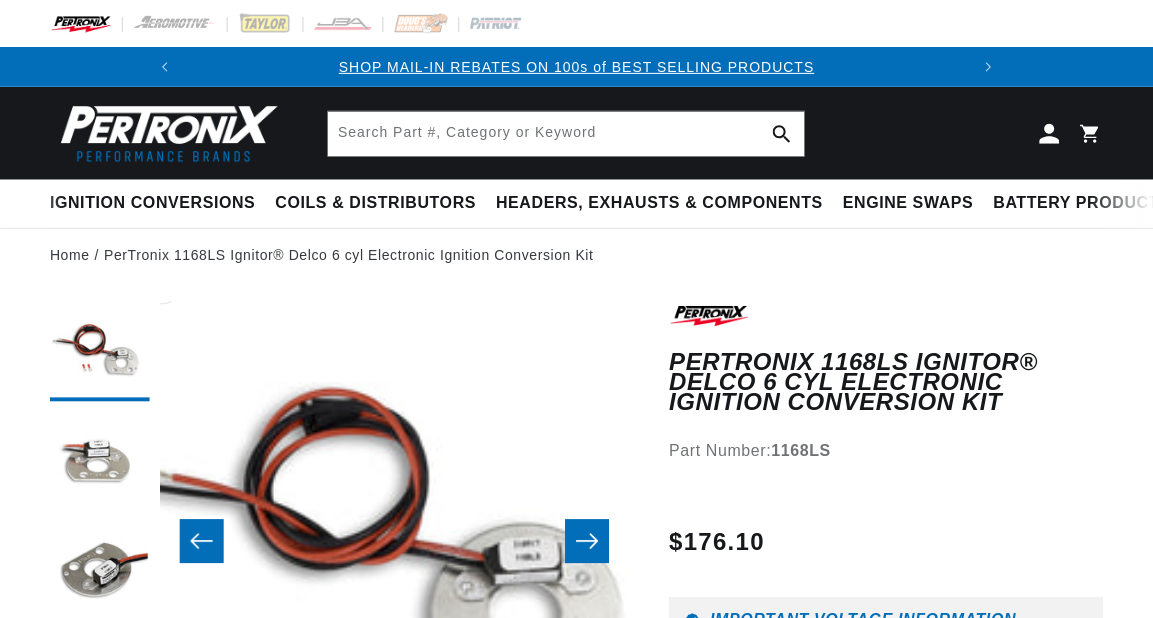 scroll, scrollTop: 0, scrollLeft: 0, axis: both 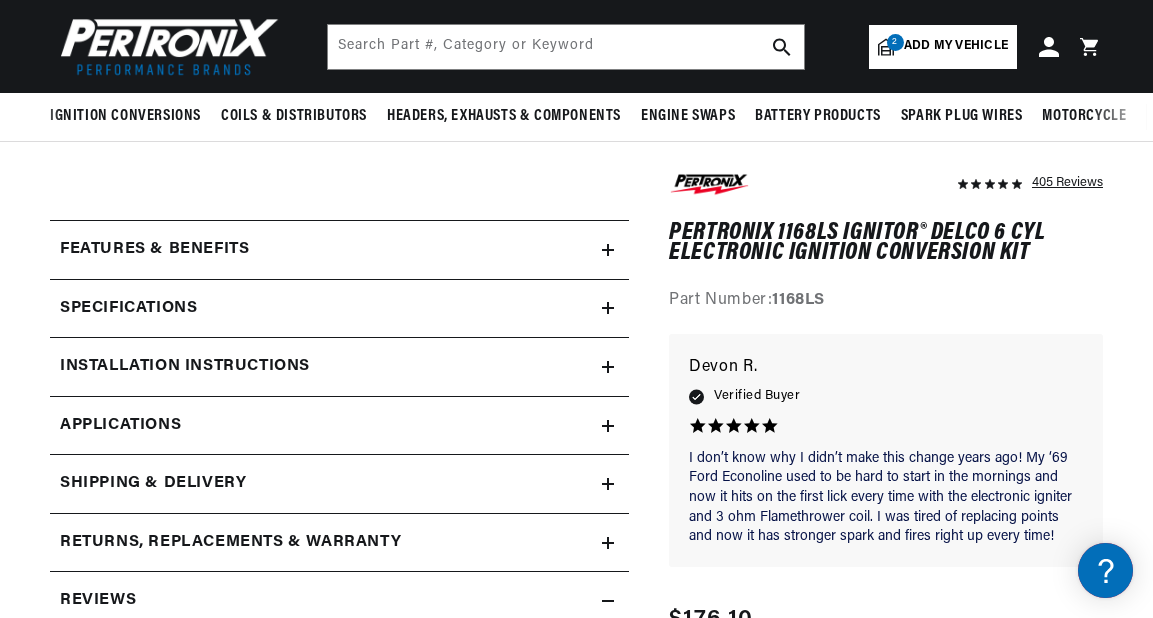 click 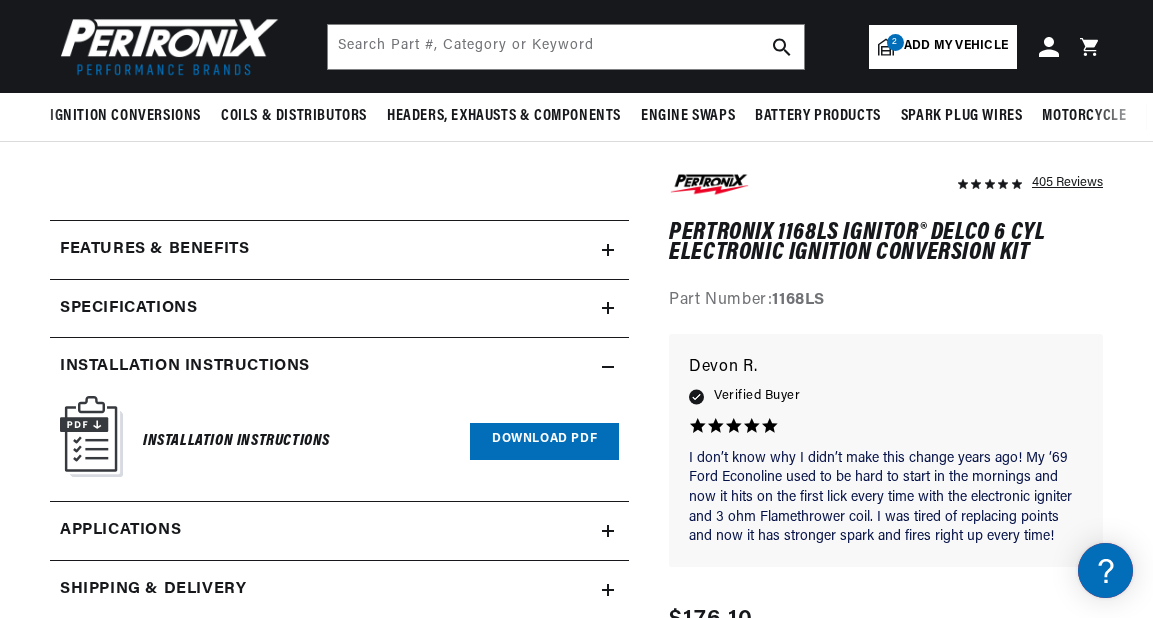 click 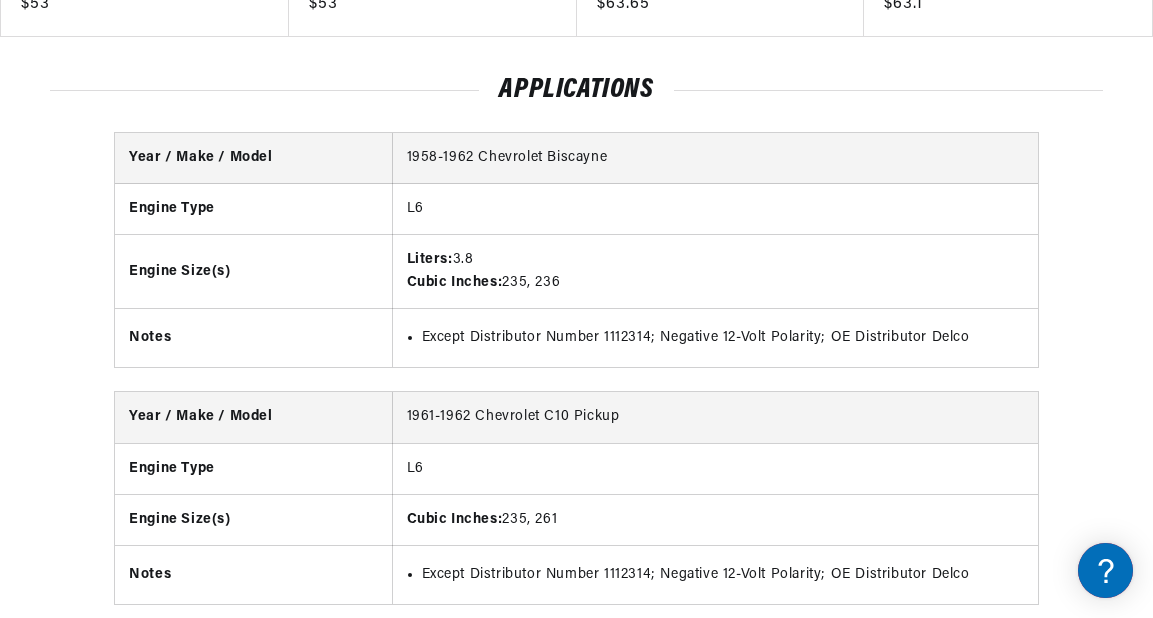 scroll, scrollTop: 4316, scrollLeft: 0, axis: vertical 